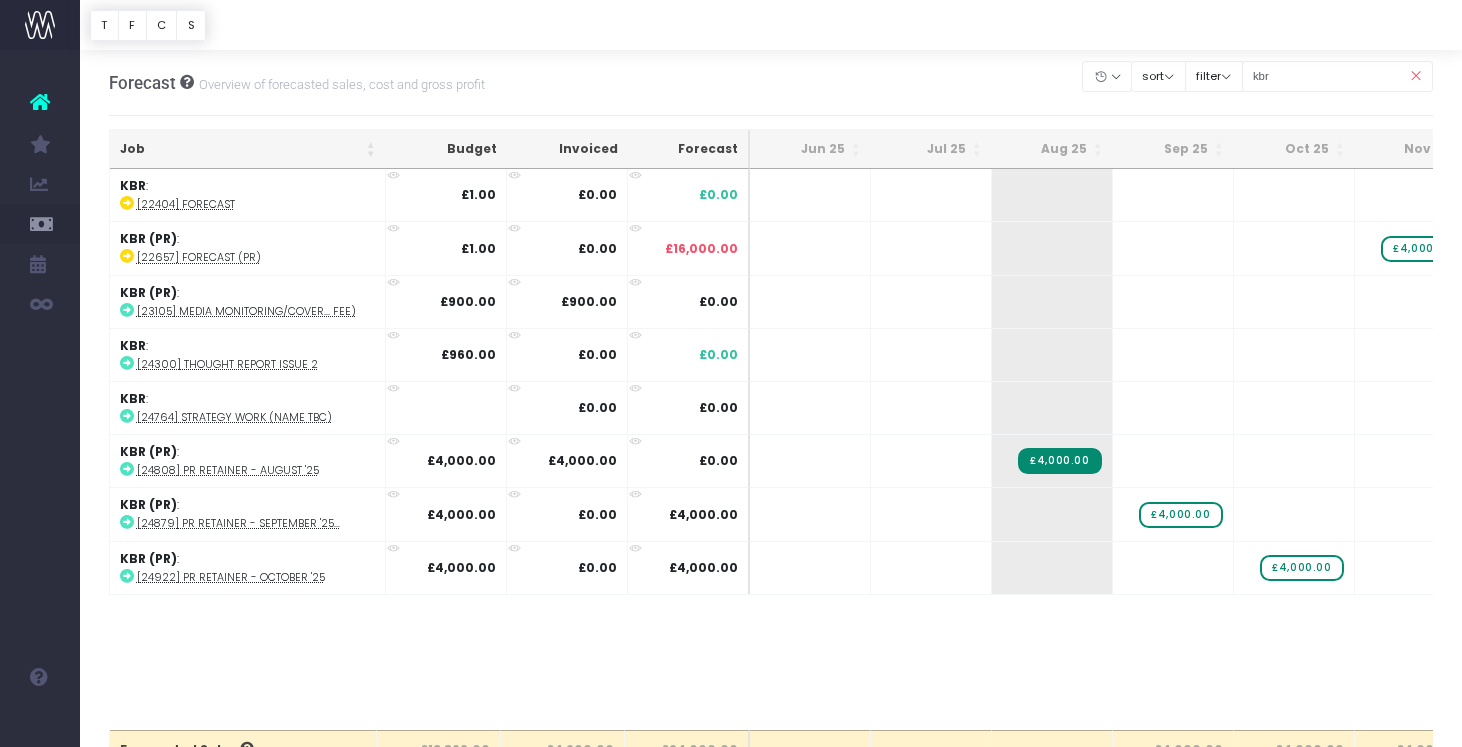 scroll, scrollTop: 16, scrollLeft: 0, axis: vertical 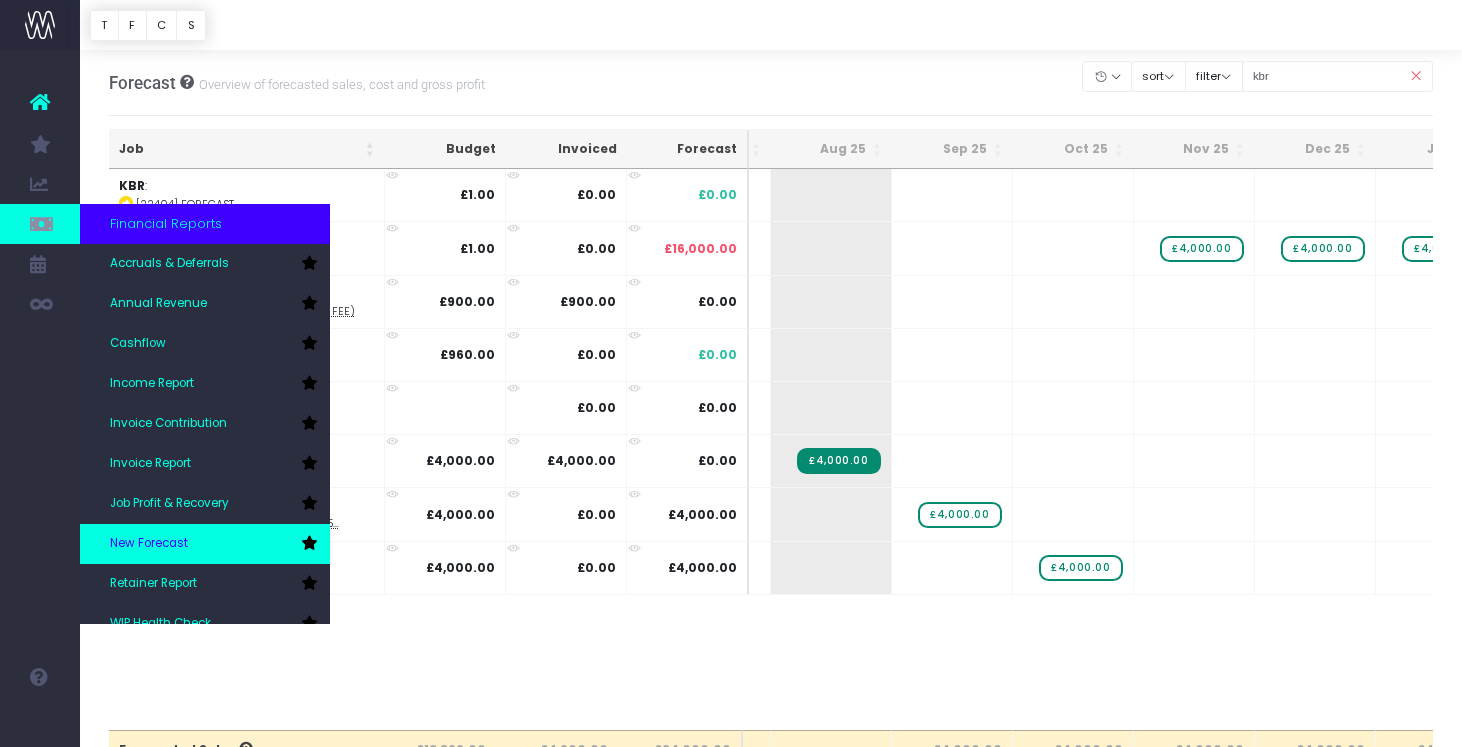 click on "New Forecast" at bounding box center [205, 544] 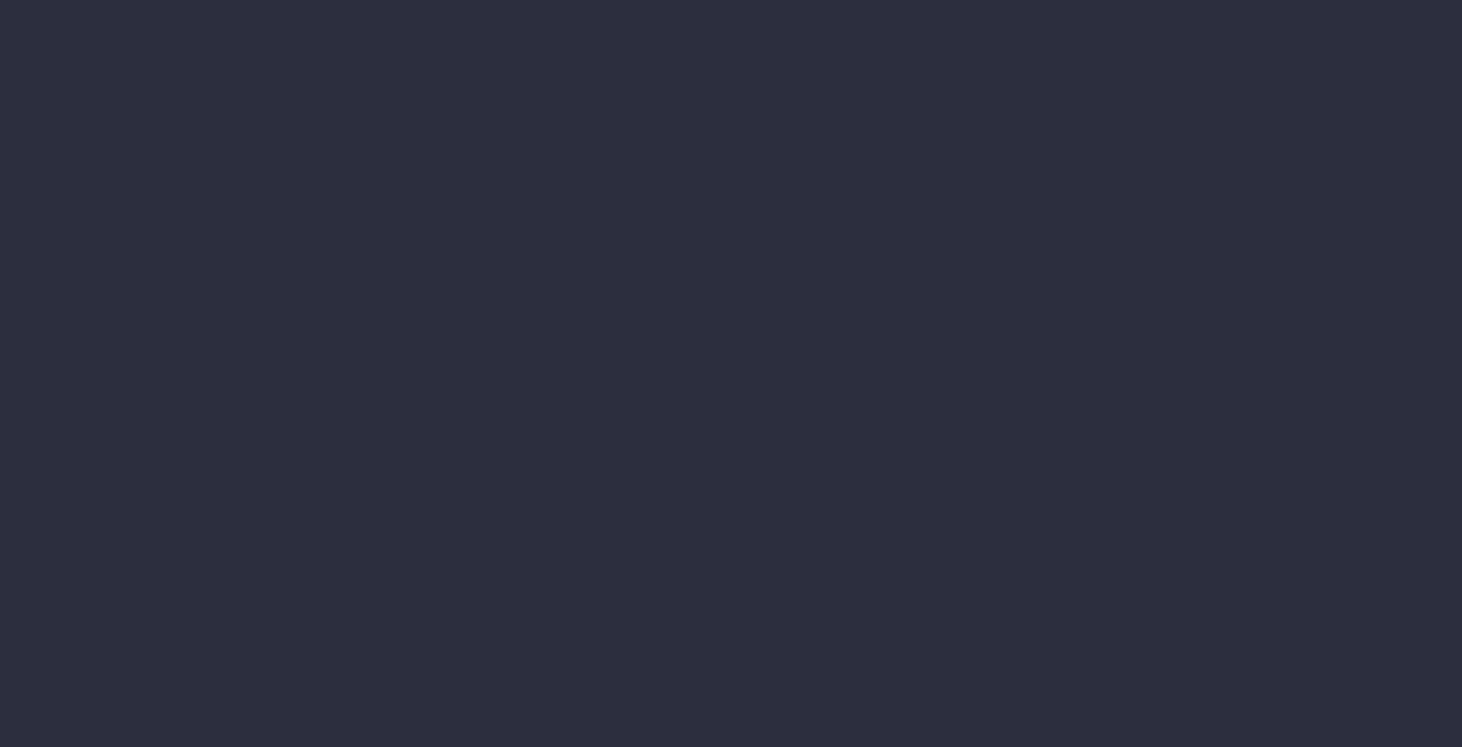 scroll, scrollTop: 0, scrollLeft: 0, axis: both 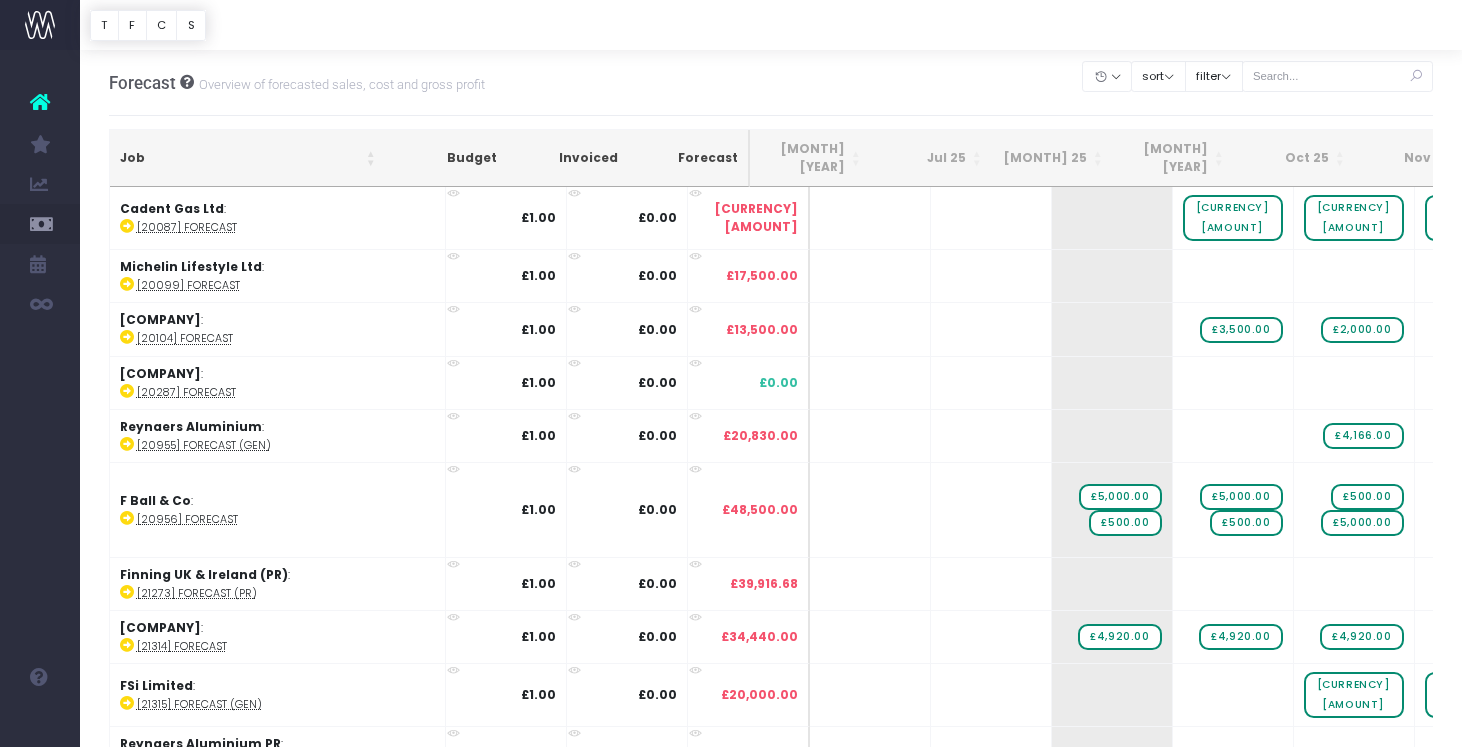 click at bounding box center (40, 102) 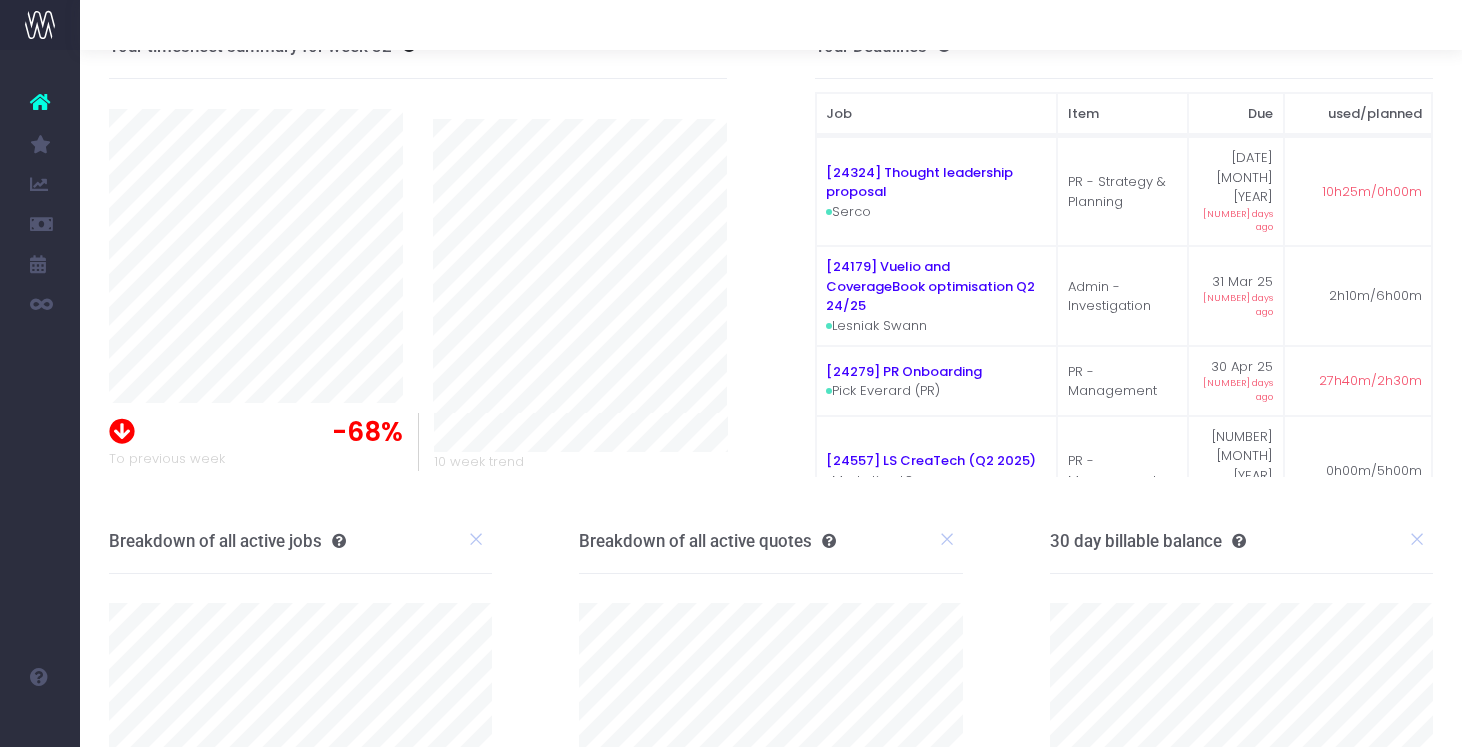 scroll, scrollTop: 152, scrollLeft: 0, axis: vertical 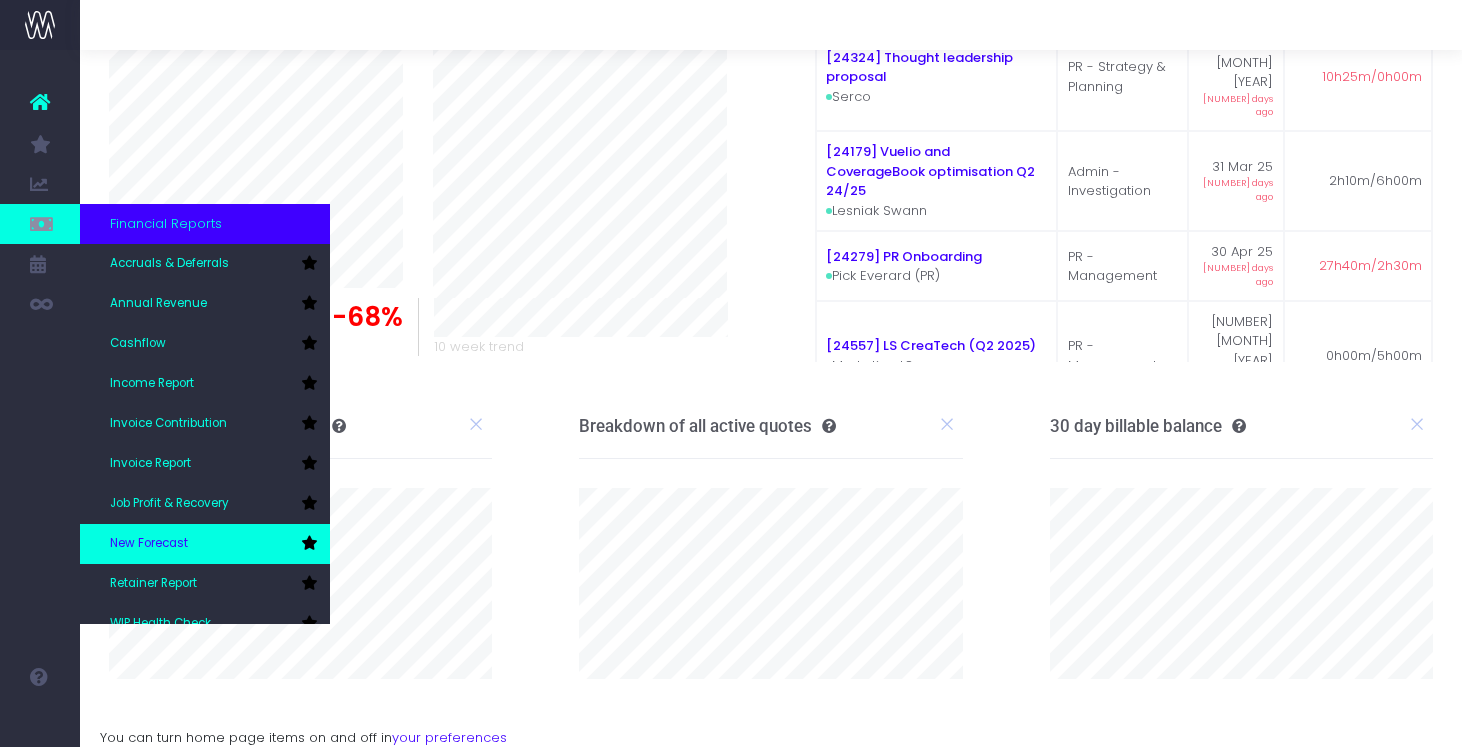 click on "New Forecast" at bounding box center [205, 544] 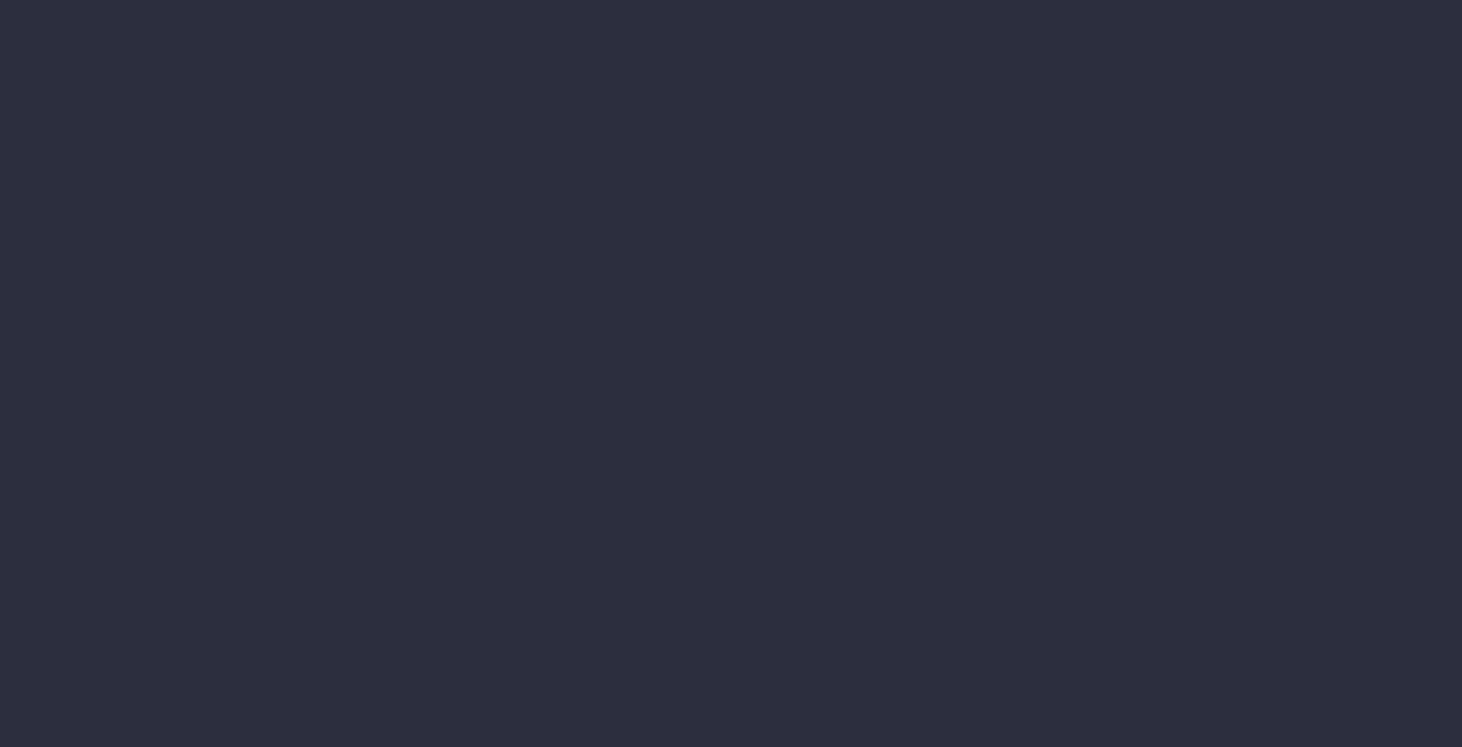 scroll, scrollTop: 0, scrollLeft: 0, axis: both 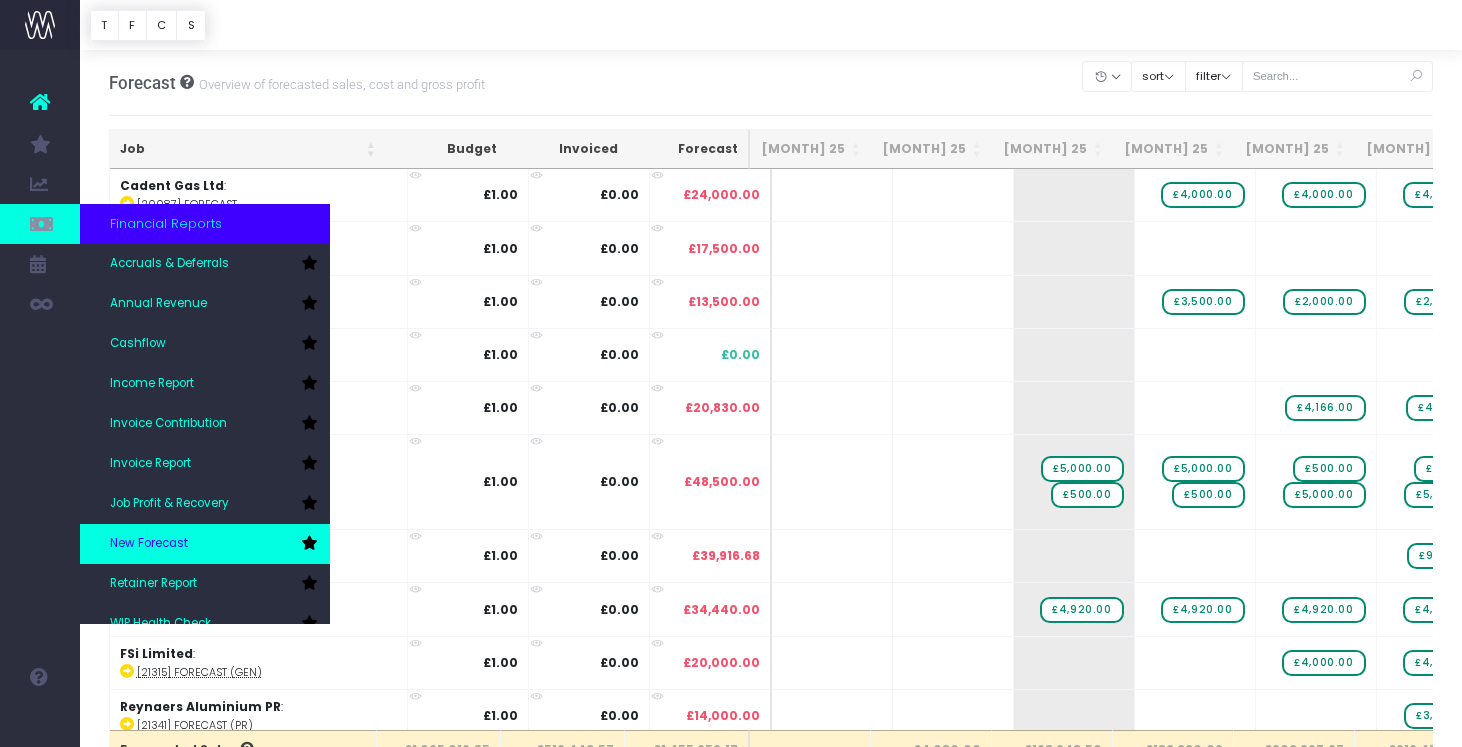 click on "New Forecast" at bounding box center [205, 544] 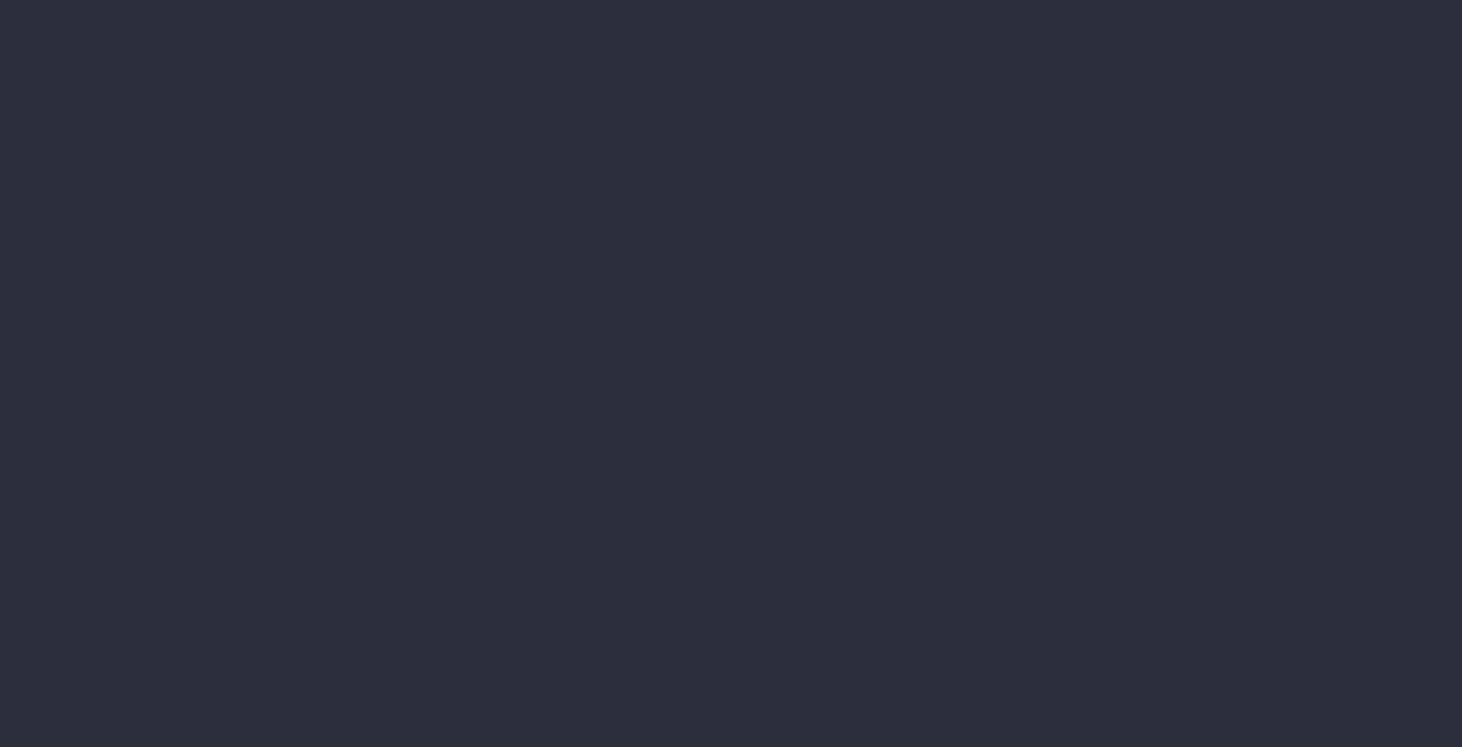 scroll, scrollTop: 0, scrollLeft: 0, axis: both 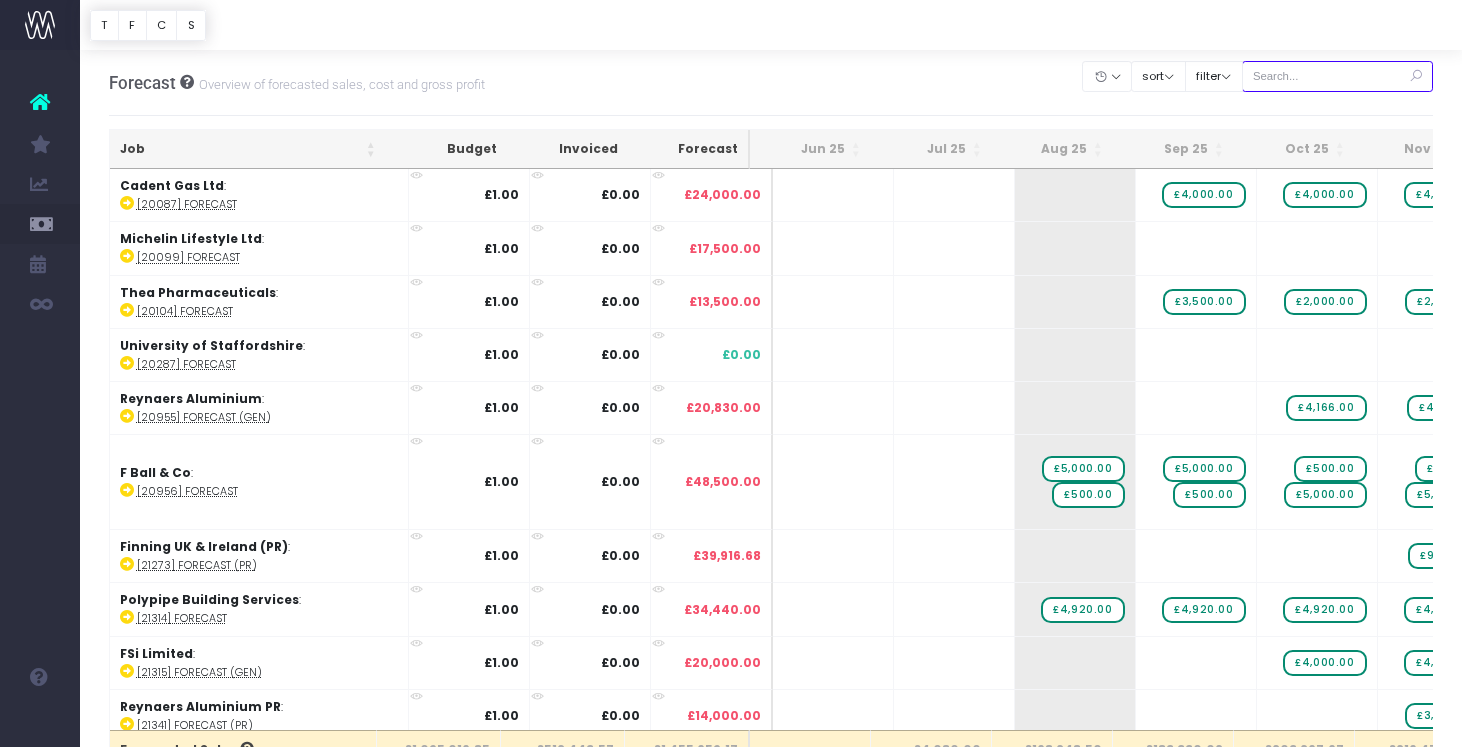 click at bounding box center [1338, 76] 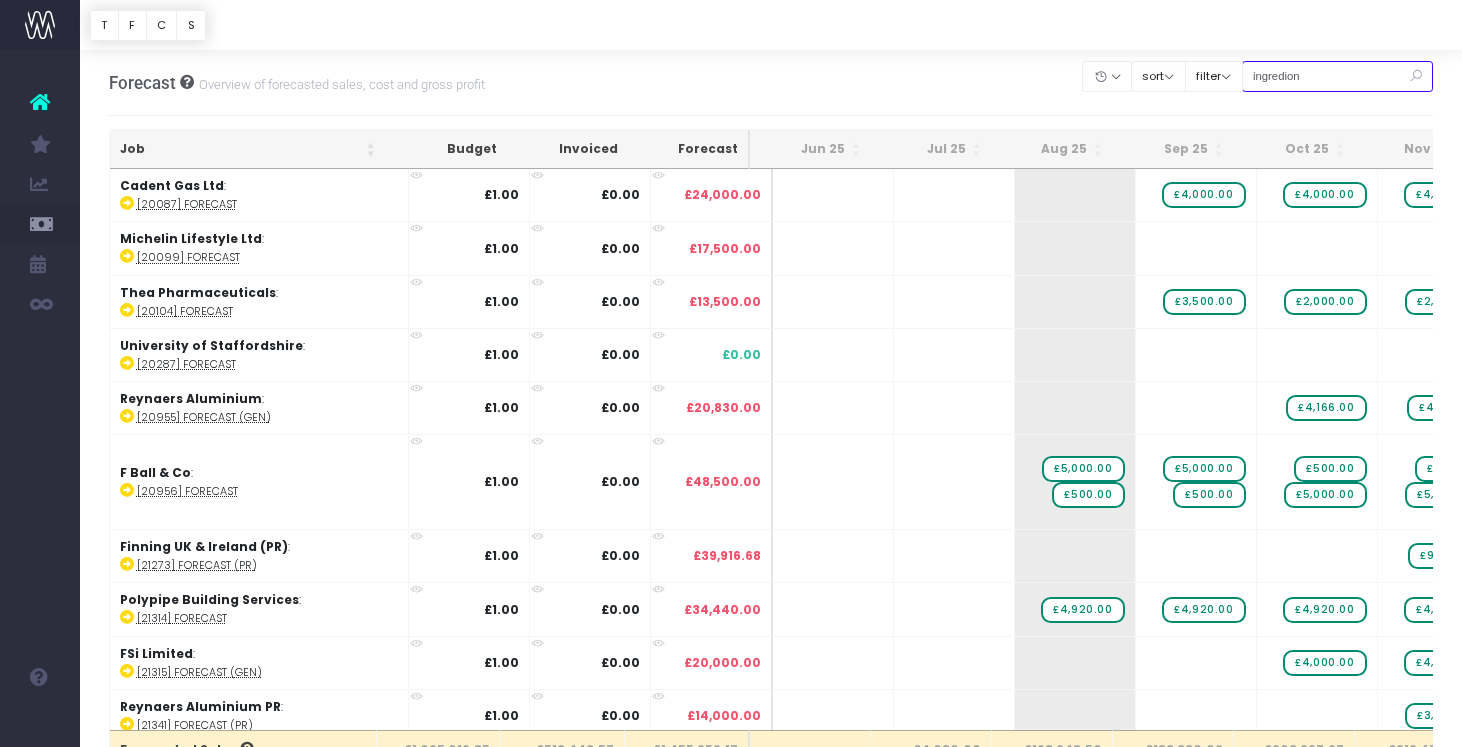 type on "ingredion" 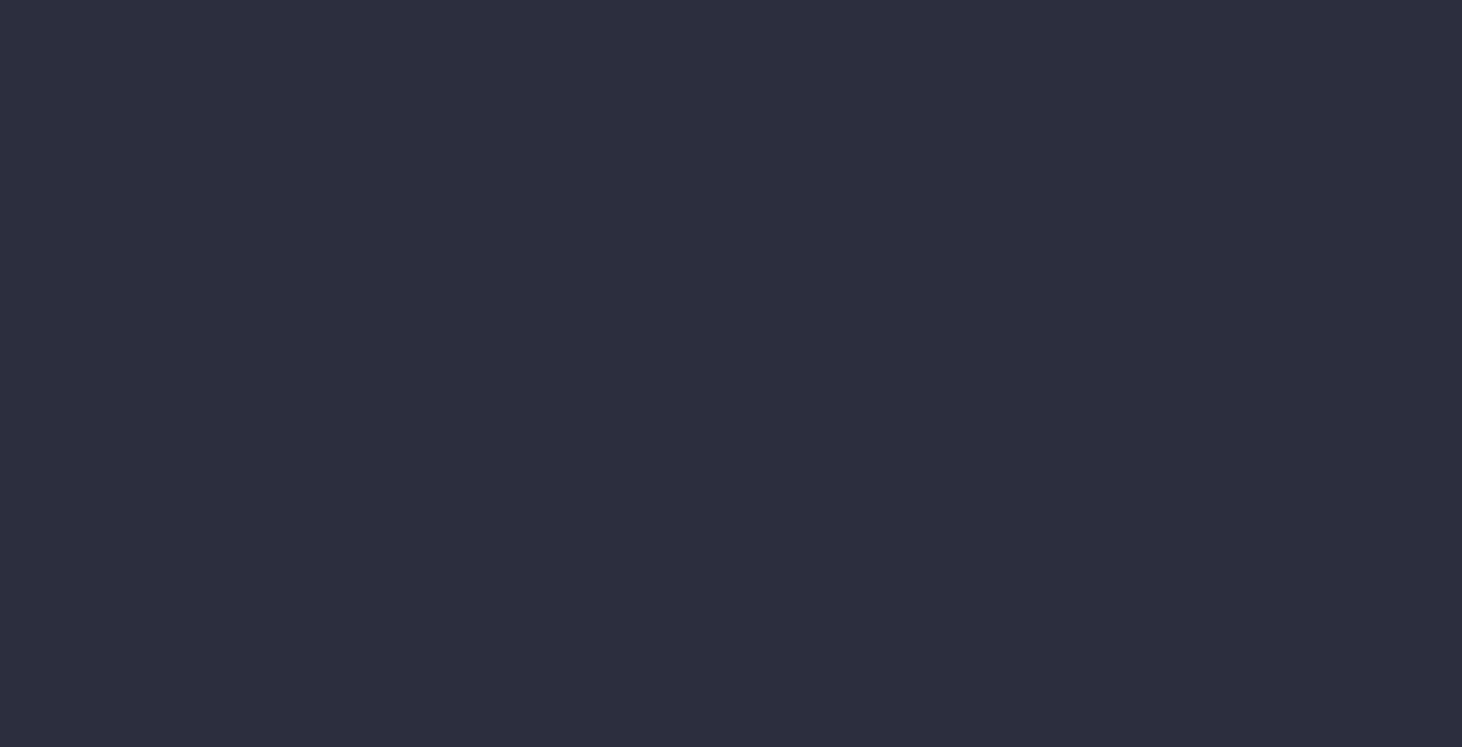 scroll, scrollTop: 0, scrollLeft: 0, axis: both 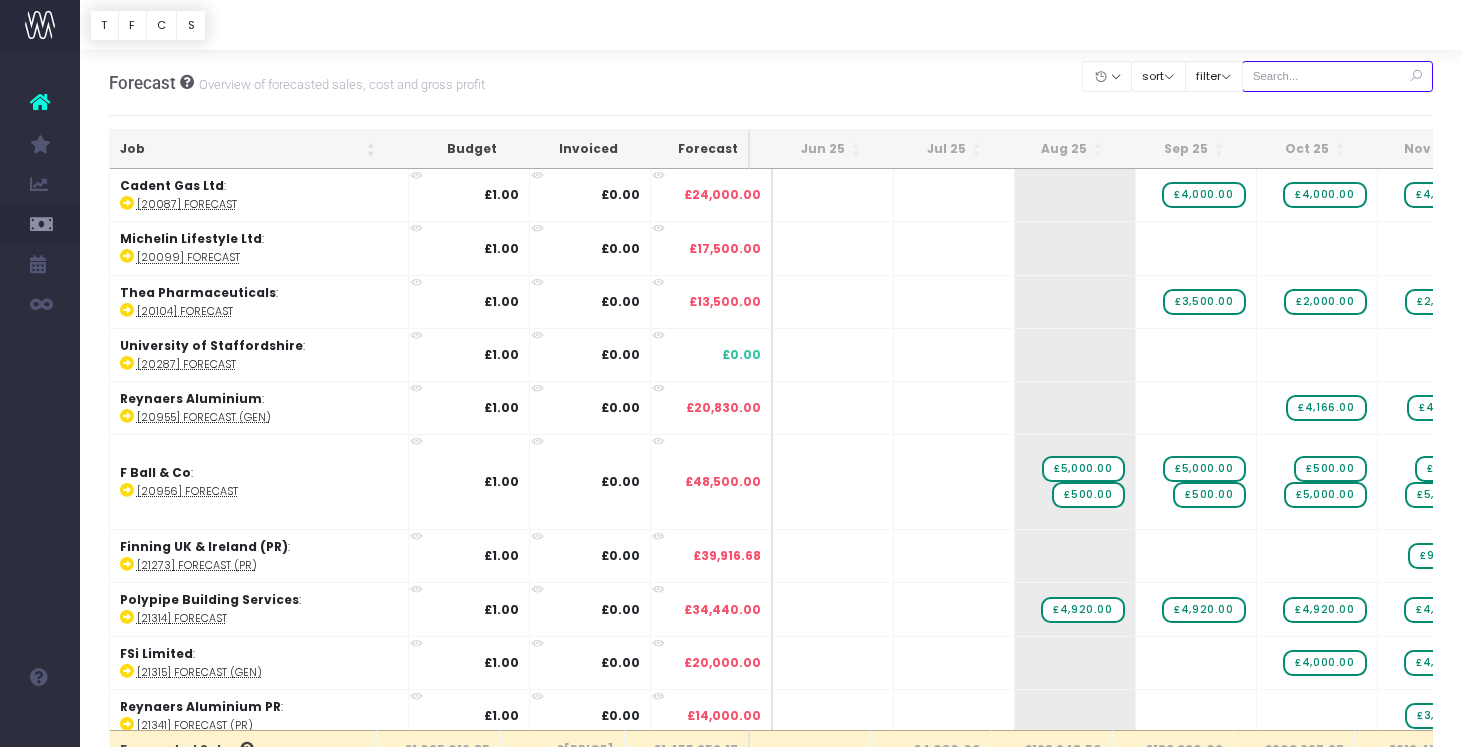 click at bounding box center [1338, 76] 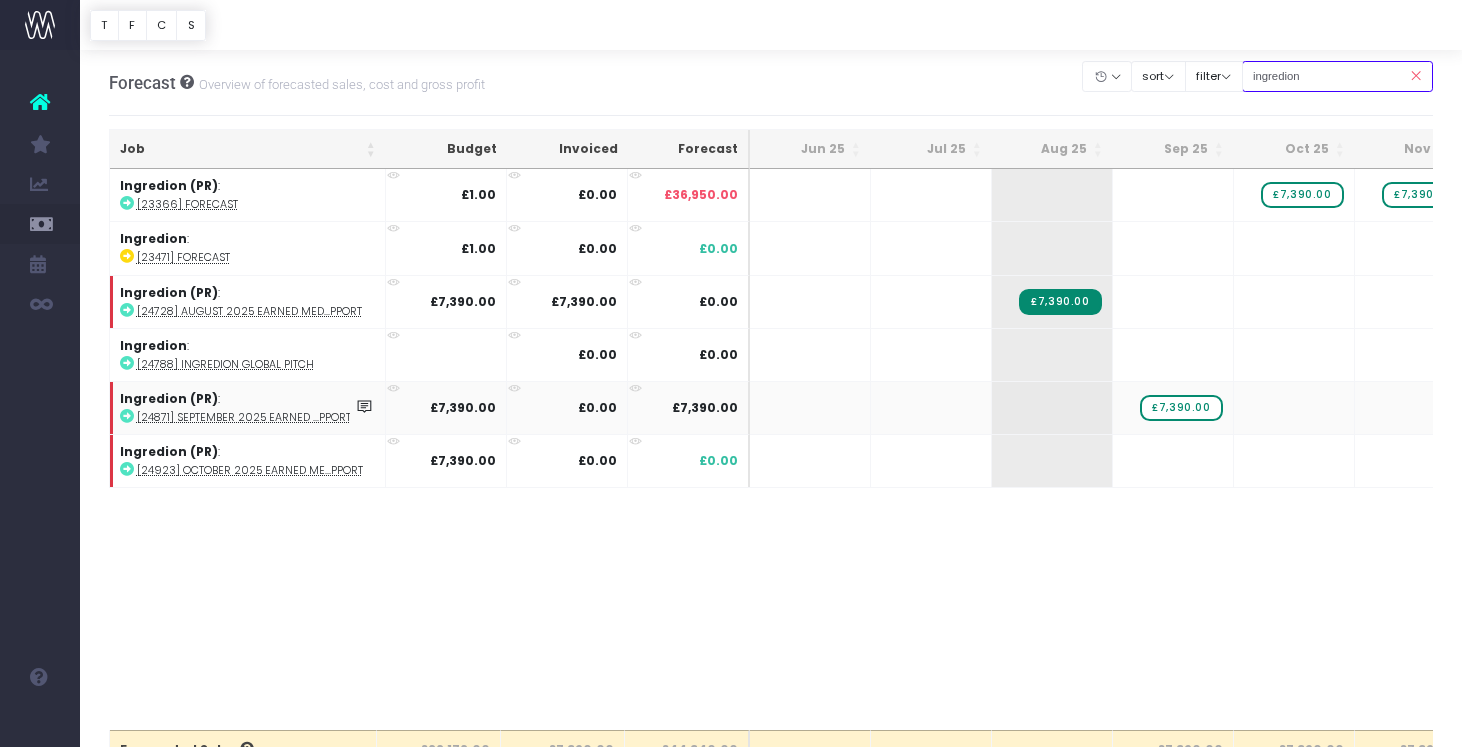 scroll, scrollTop: 0, scrollLeft: 51, axis: horizontal 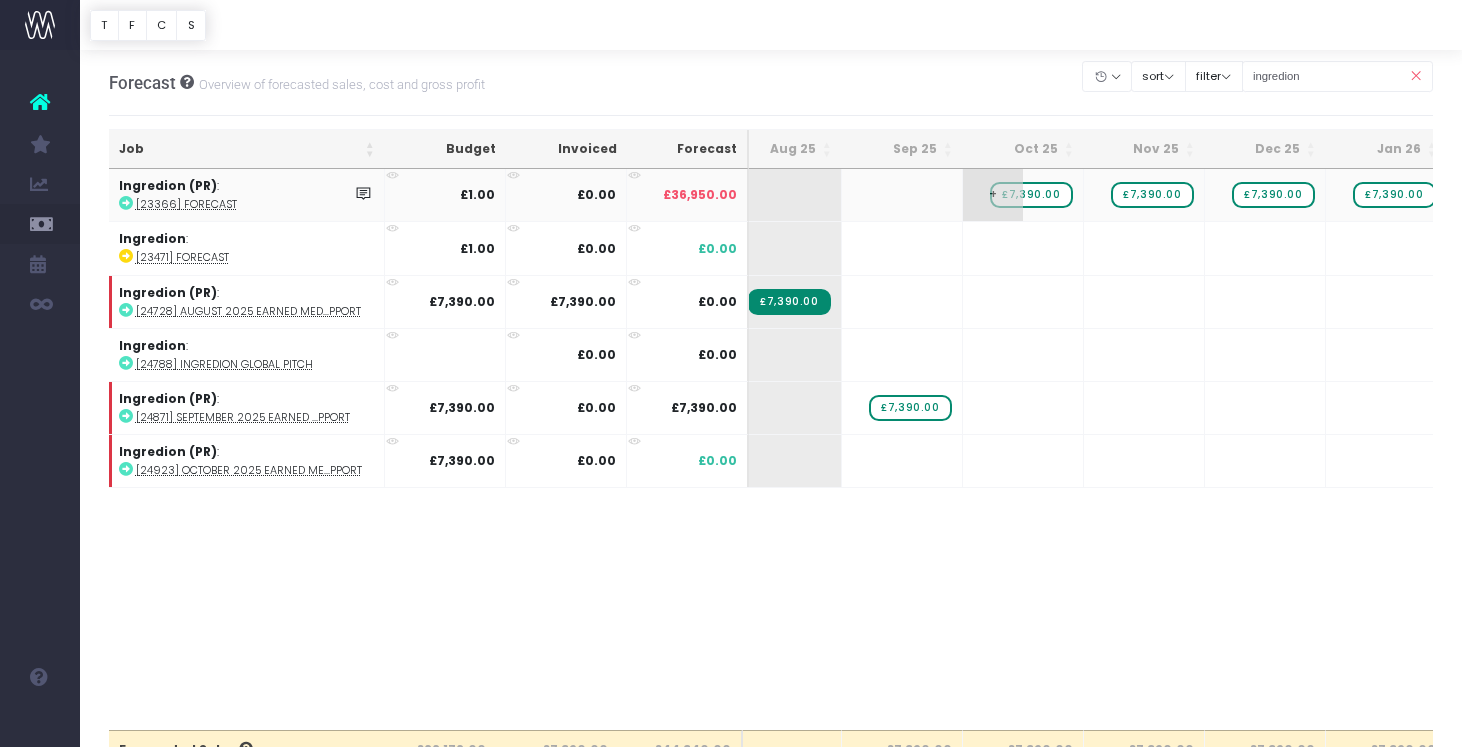 click on "+" at bounding box center [993, 195] 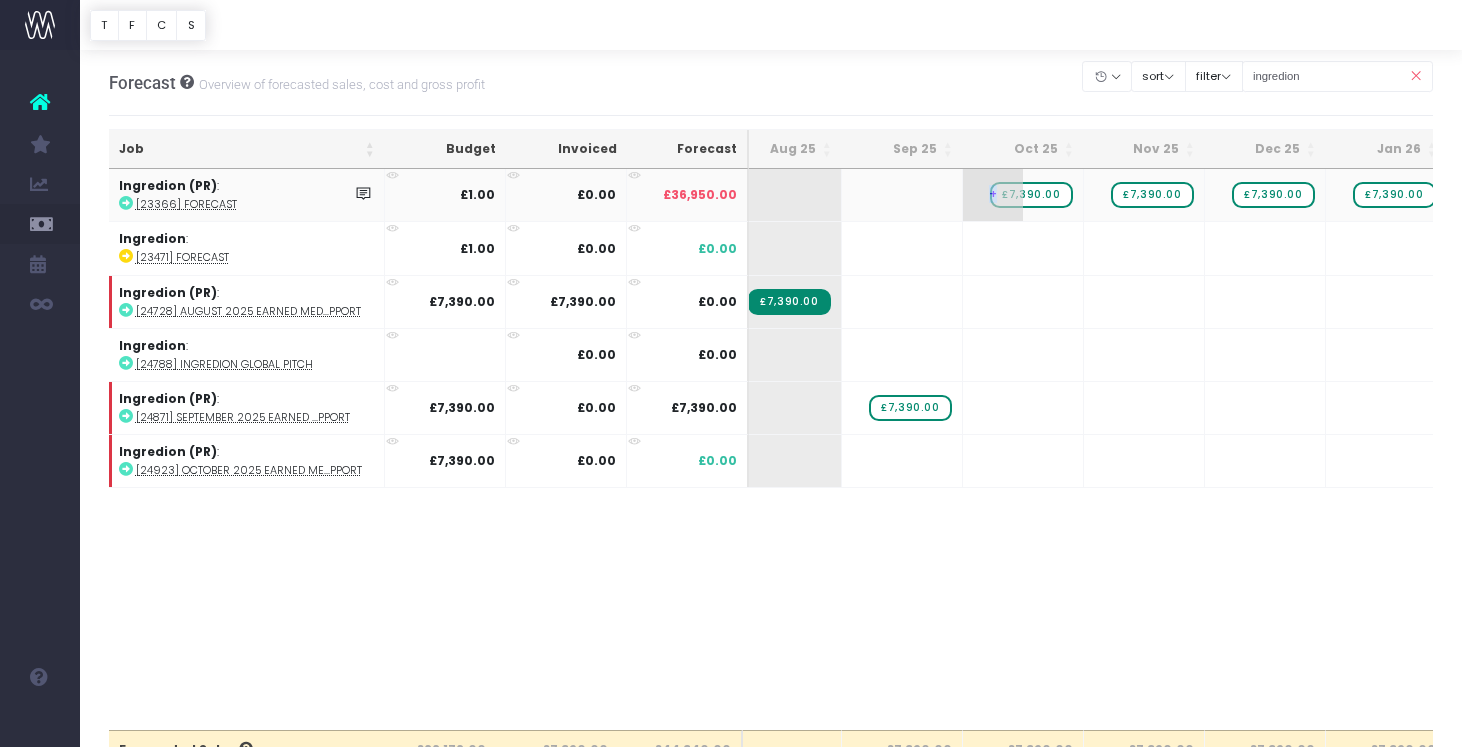 click on "+" at bounding box center (993, 195) 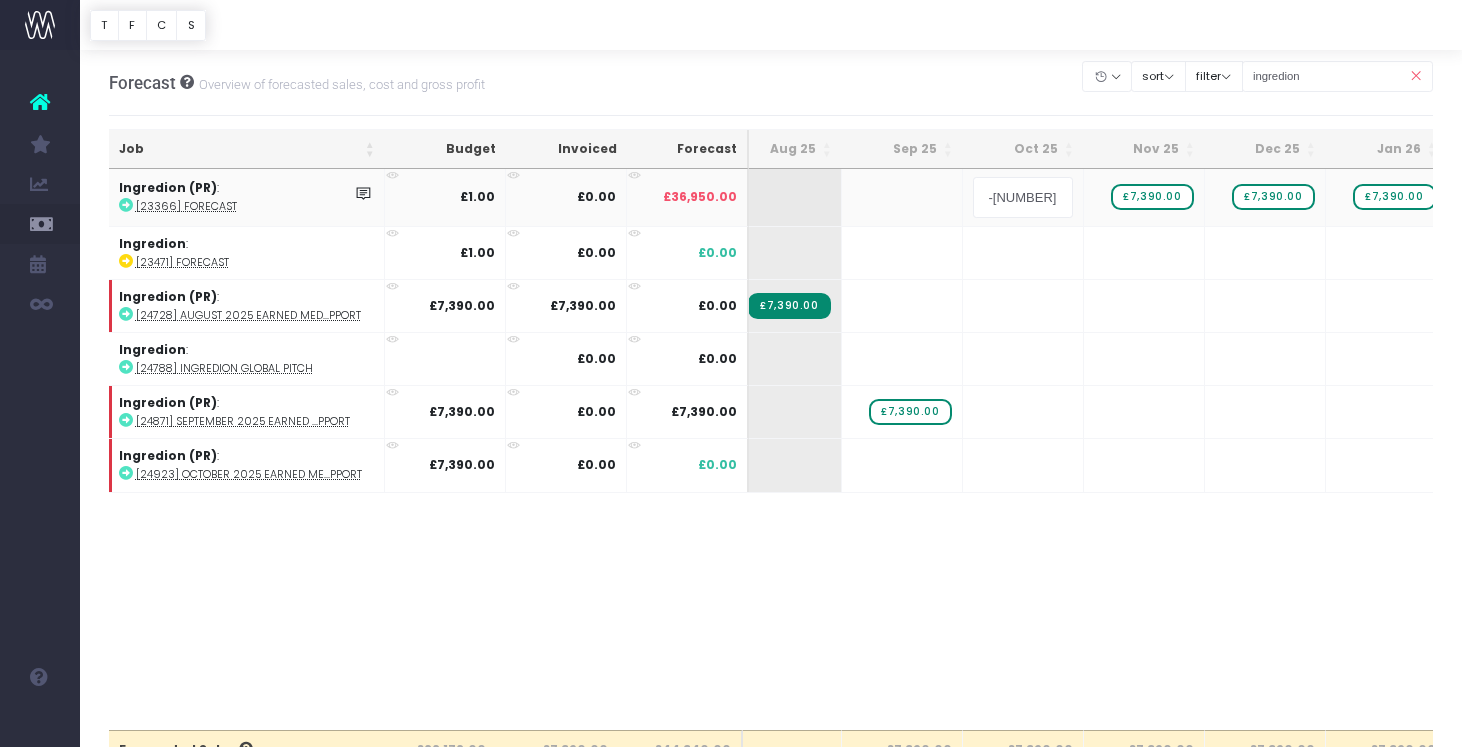 type 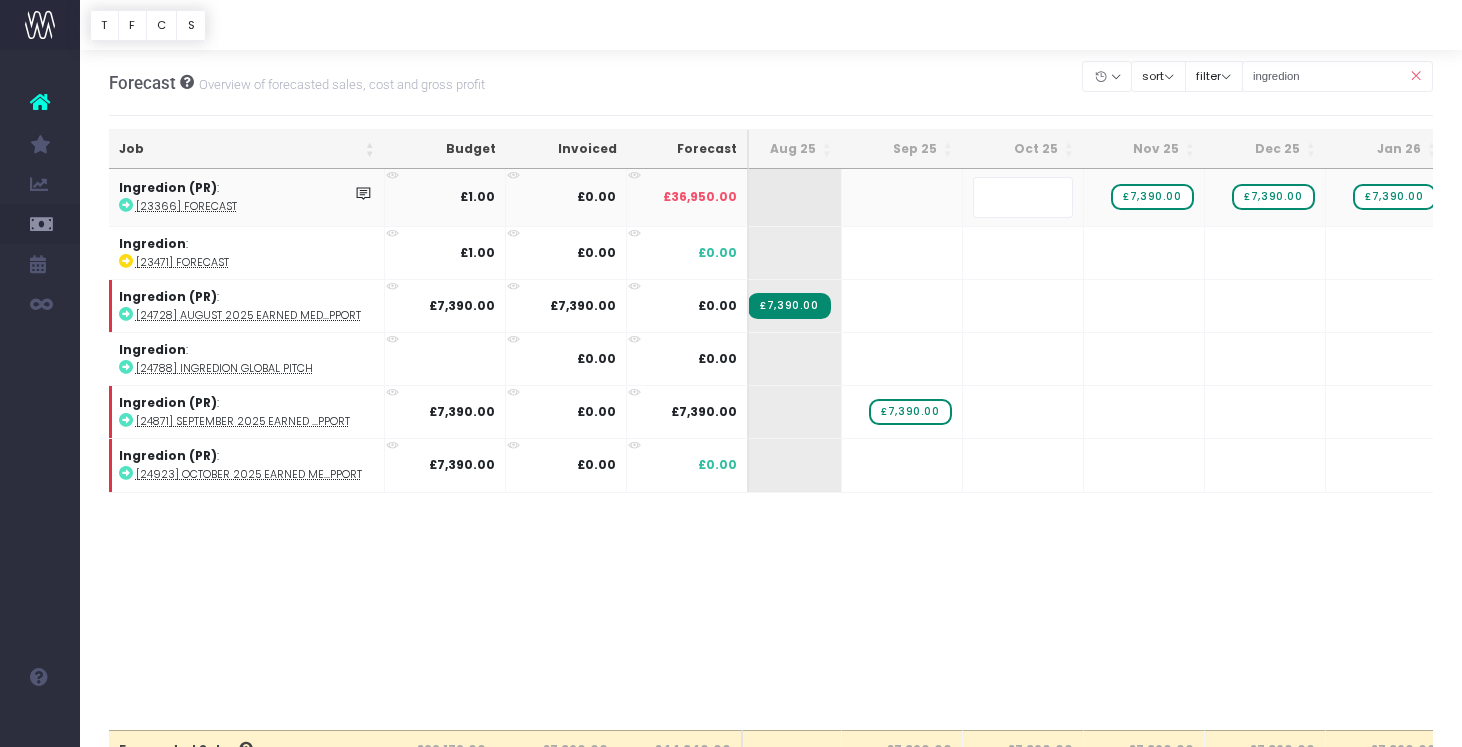 click on "£[PRICE] £[PRICE] £[PRICE] £[PRICE] £[PRICE] £[PRICE] £[PRICE]
Forecasted 3rd Party Cost
Forecasted Contribution  £[PRICE] £[PRICE] £[PRICE] £[PRICE] £[PRICE] £[PRICE]
Actual Sales Total  £[PRICE]
Actual 3rd Party Cost Total
Total Projected Sales  £[PRICE] £[PRICE] £[PRICE] £[PRICE] £[PRICE] £[PRICE] £[PRICE]
Total Projected 3rd Party Cost
Total Projected Contribution  £[PRICE] £[PRICE] £[PRICE] £[PRICE] £[PRICE] £[PRICE] £[PRICE]
Default  £[PRICE] £[PRICE] £[PRICE] £[PRICE] £[PRICE]
Retainers  £[PRICE]
wayahead Contribution Targets   £[PRICE] (-£[PRICE]) £[PRICE] (-£[PRICE]) £[PRICE]" at bounding box center [771, 449] 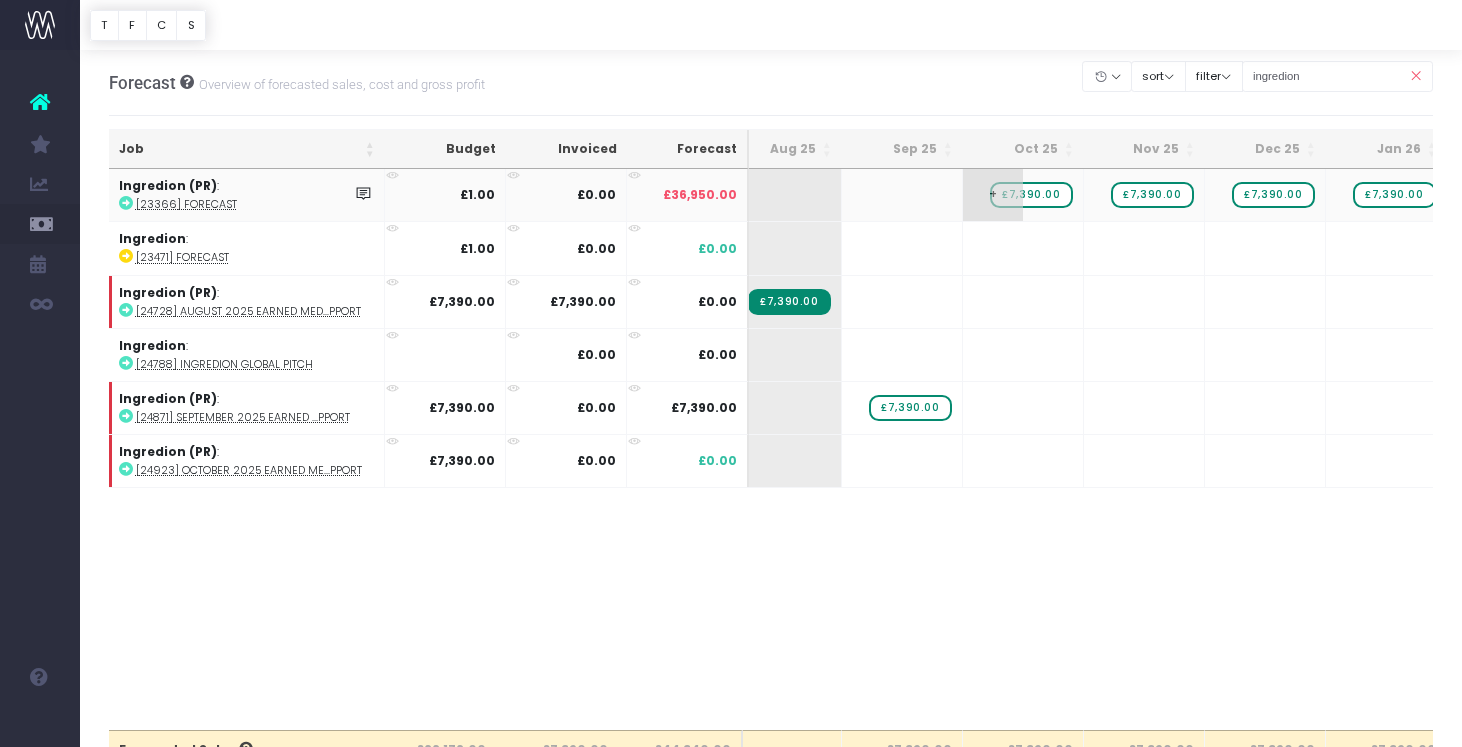 click on "£7,390.00" at bounding box center (1031, 195) 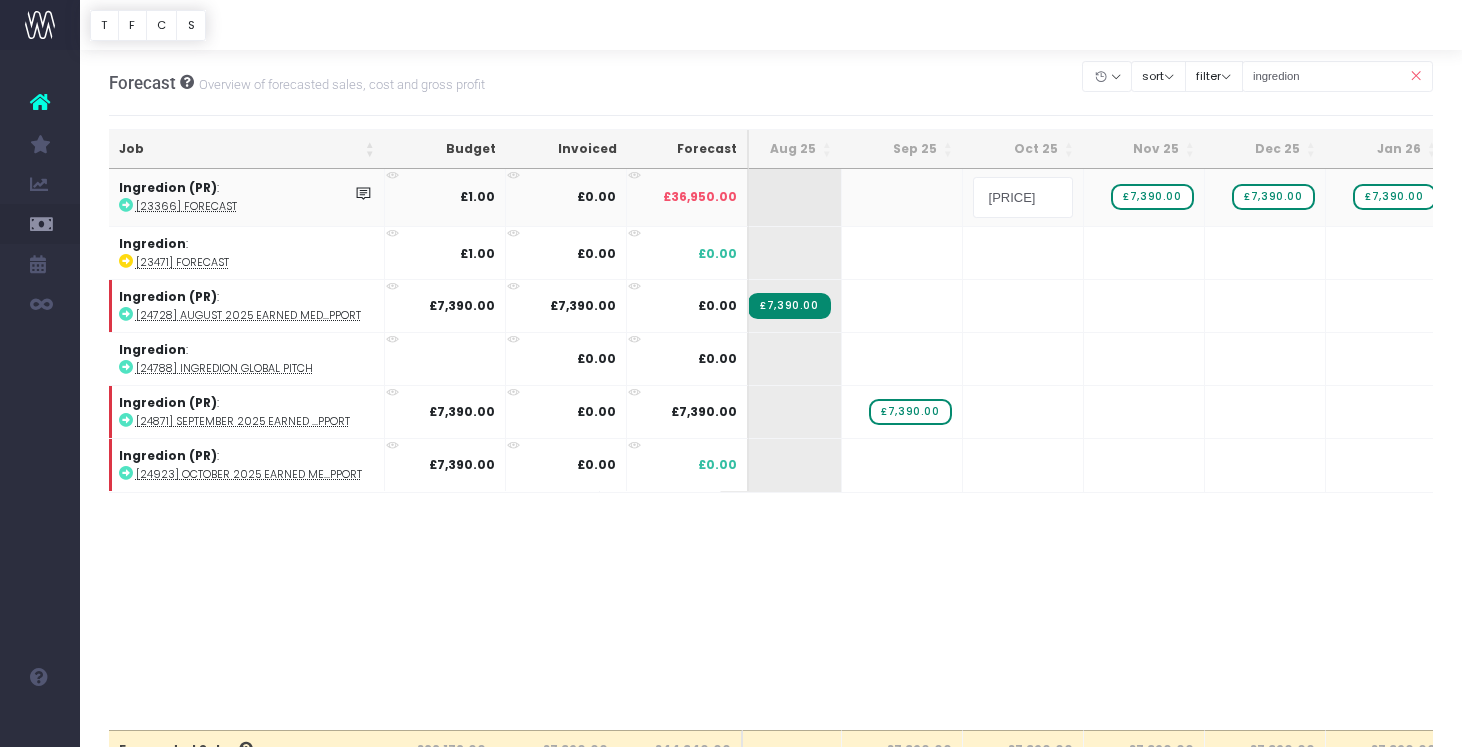 type 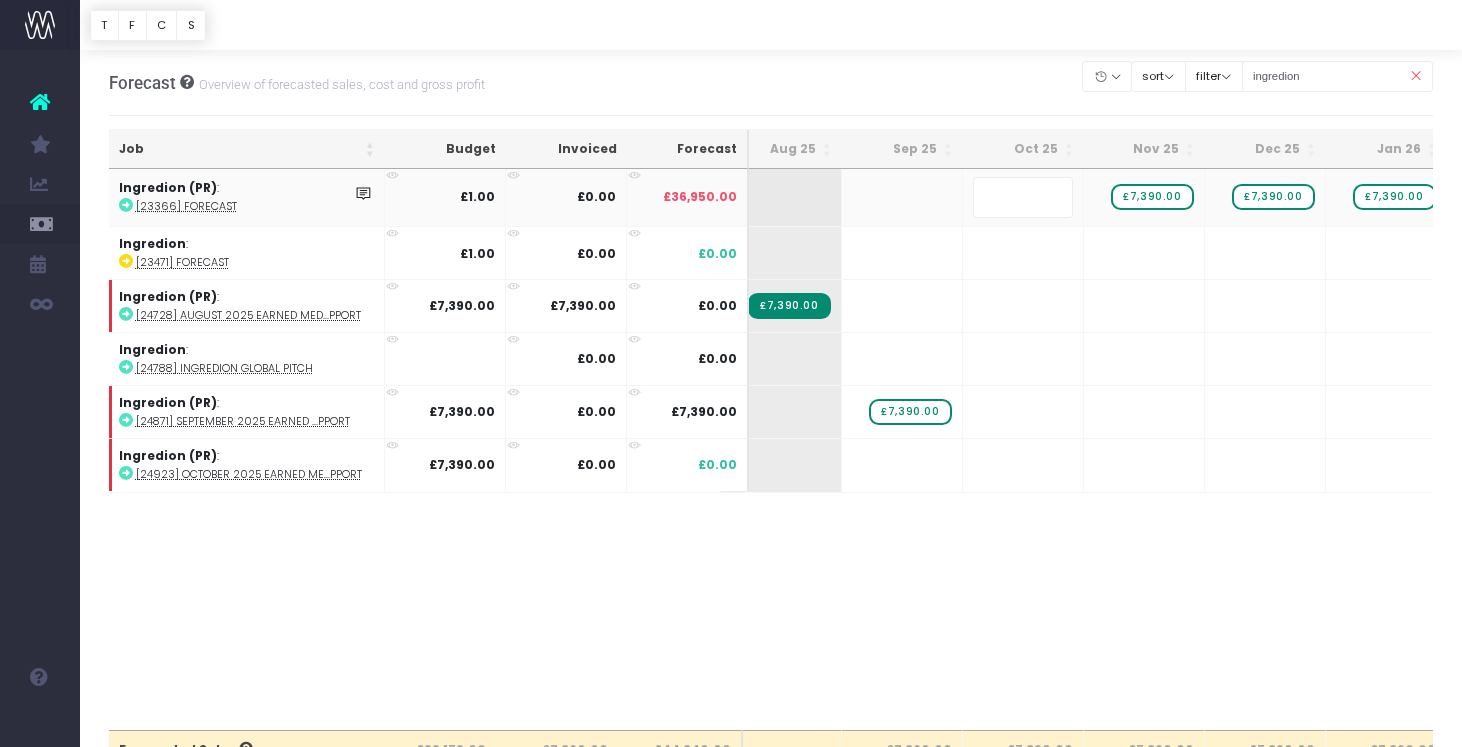 click on "Oh my... this is bad.  wayahead wasn't able to load this page. Please contact  support .
Go back
Account Warning
You are on a paid plan.
My Favourites
You have no favourites" at bounding box center (731, 373) 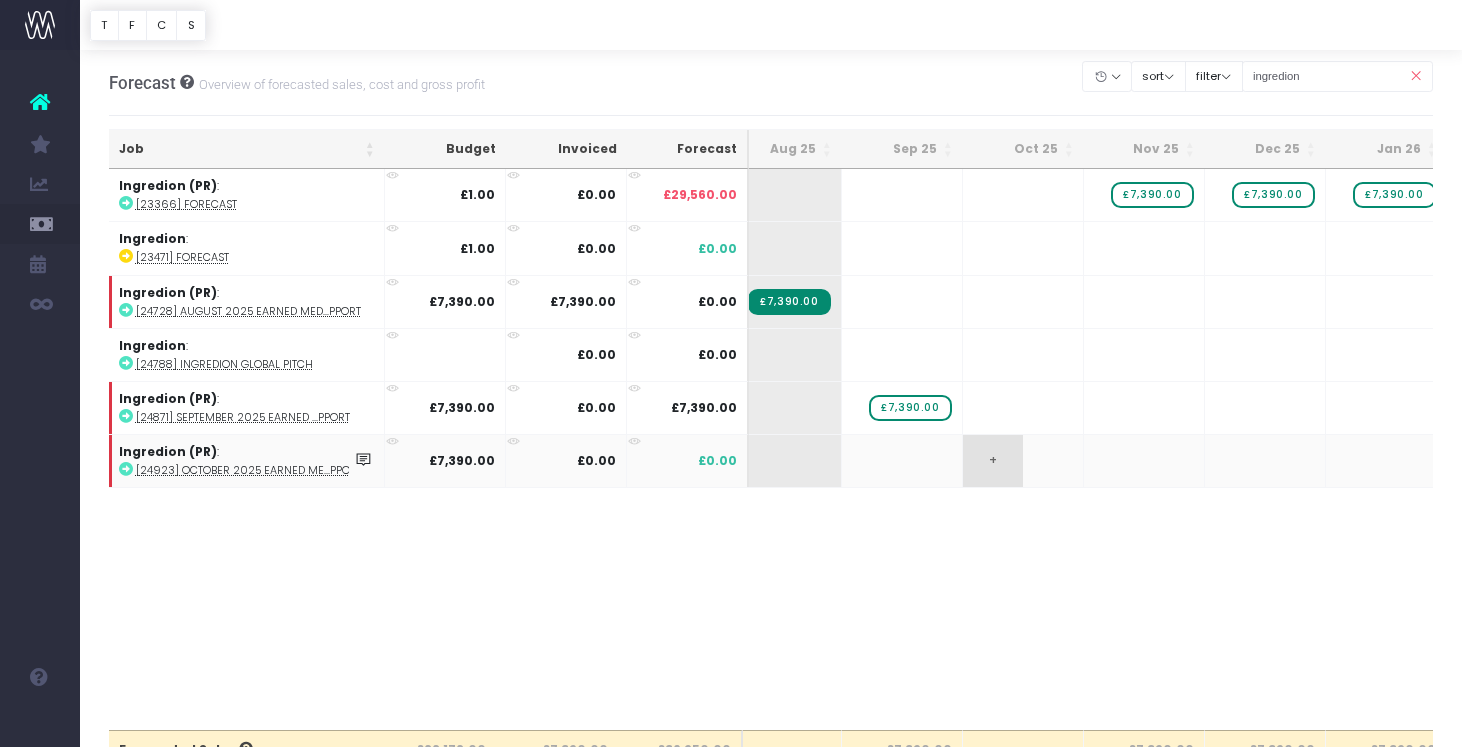 click on "+" at bounding box center (993, 461) 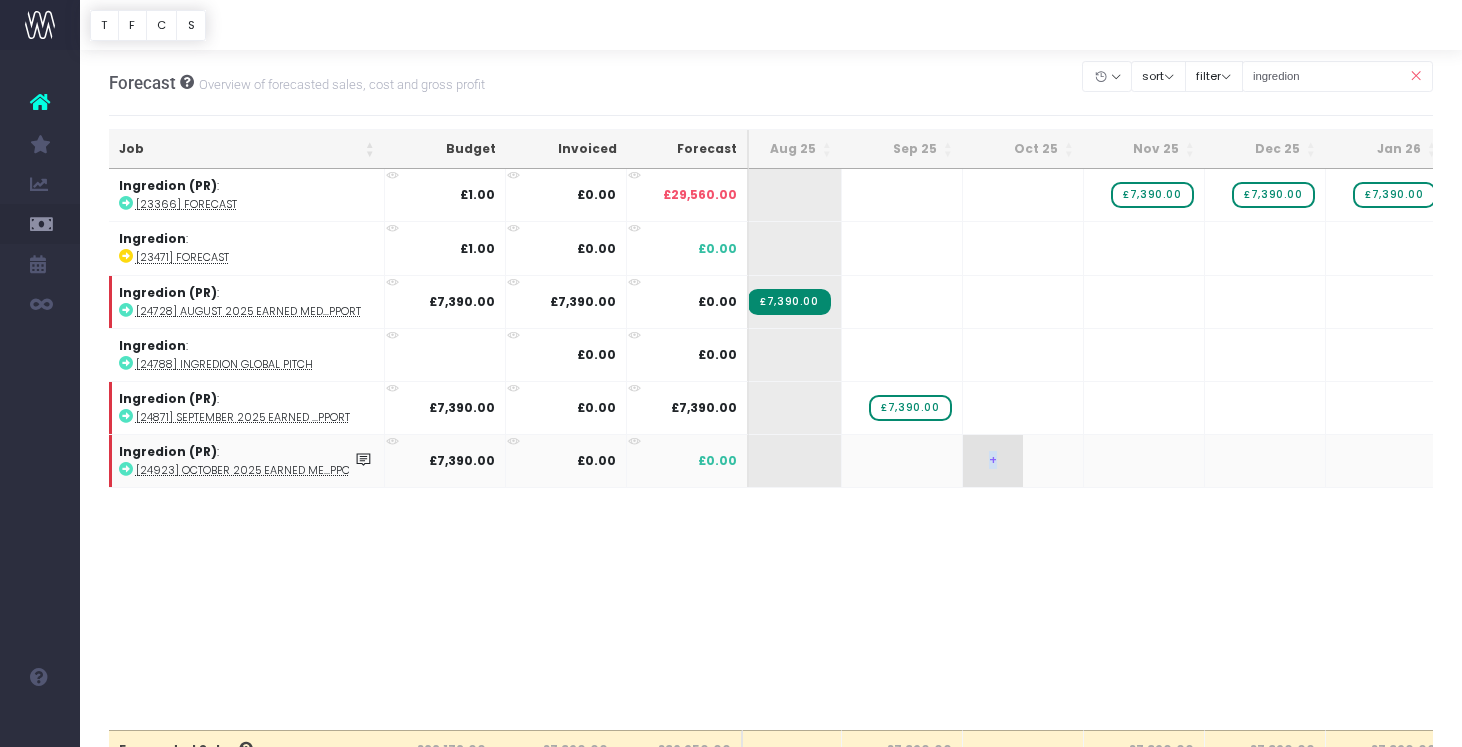 click on "+" at bounding box center (993, 461) 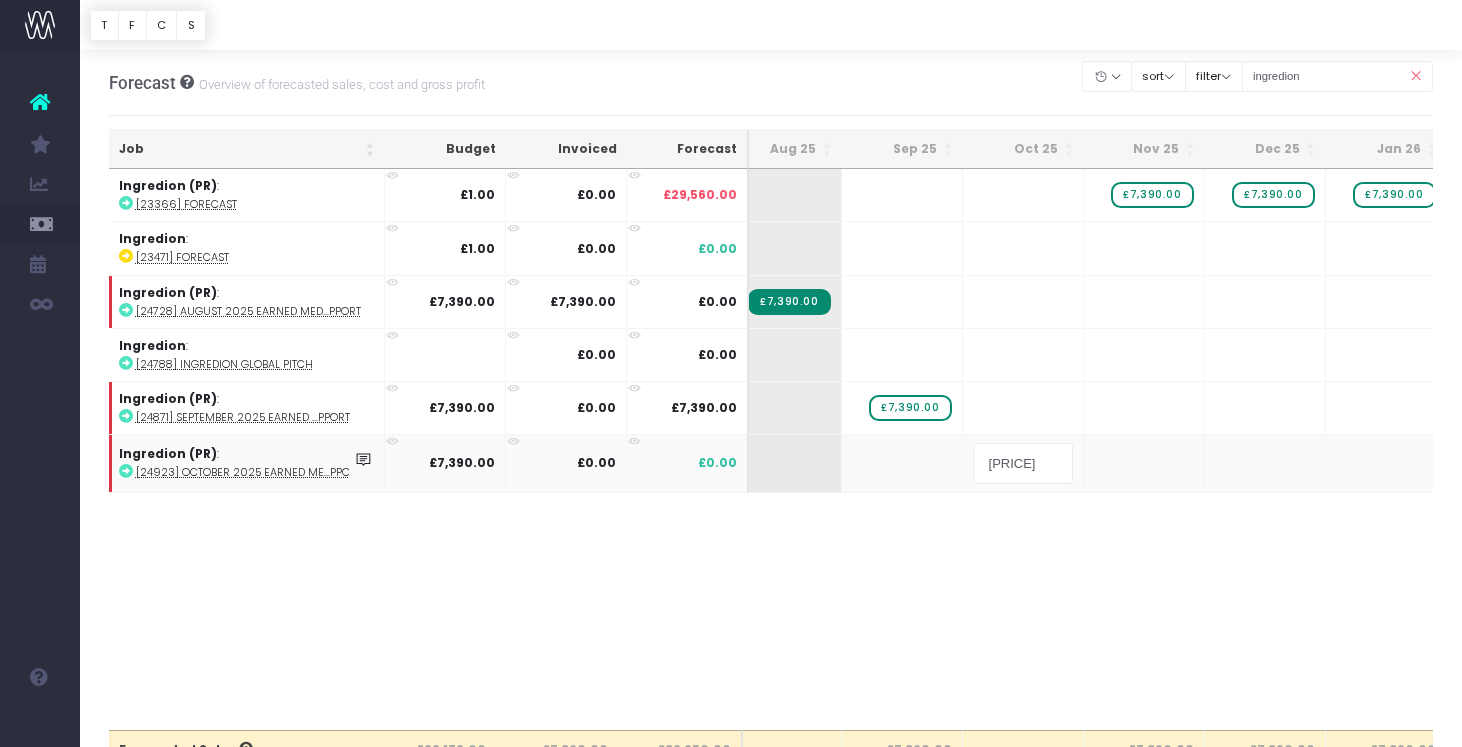 click on "Oh my... this is bad.  wayahead wasn't able to load this page. Please contact  support .
Go back
Account Warning
You are on a paid plan.
My Favourites
You have no favourites" at bounding box center [731, 373] 